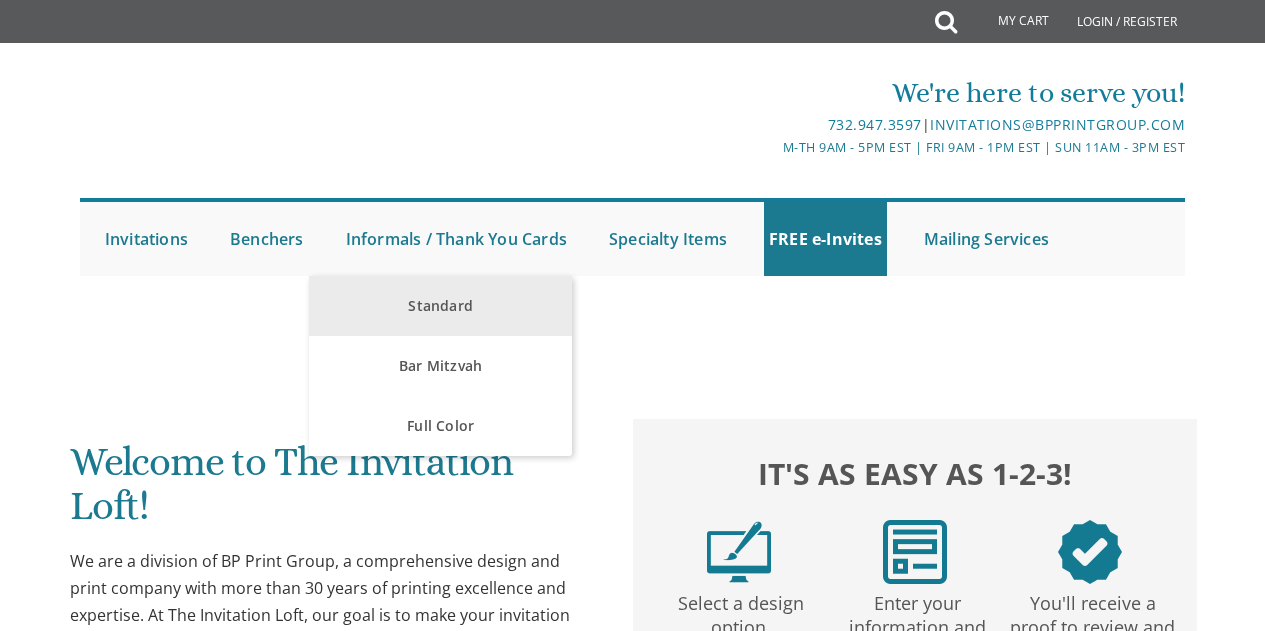 scroll, scrollTop: 100, scrollLeft: 0, axis: vertical 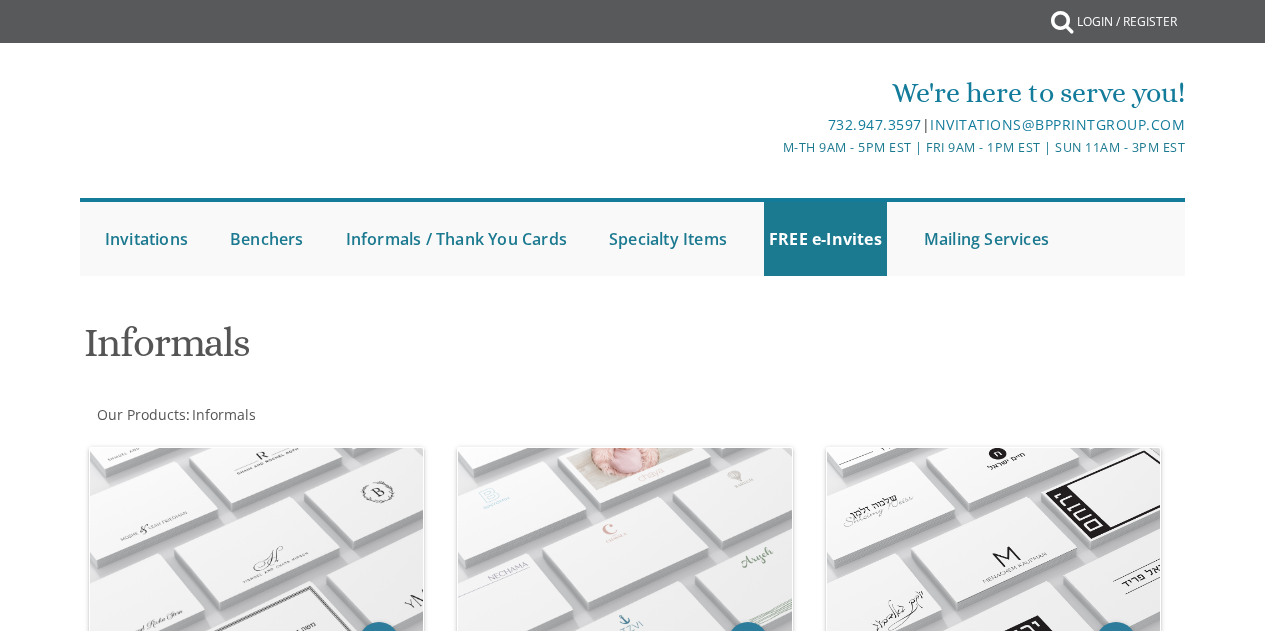 click on "Informals / Thank You Cards" at bounding box center [456, 239] 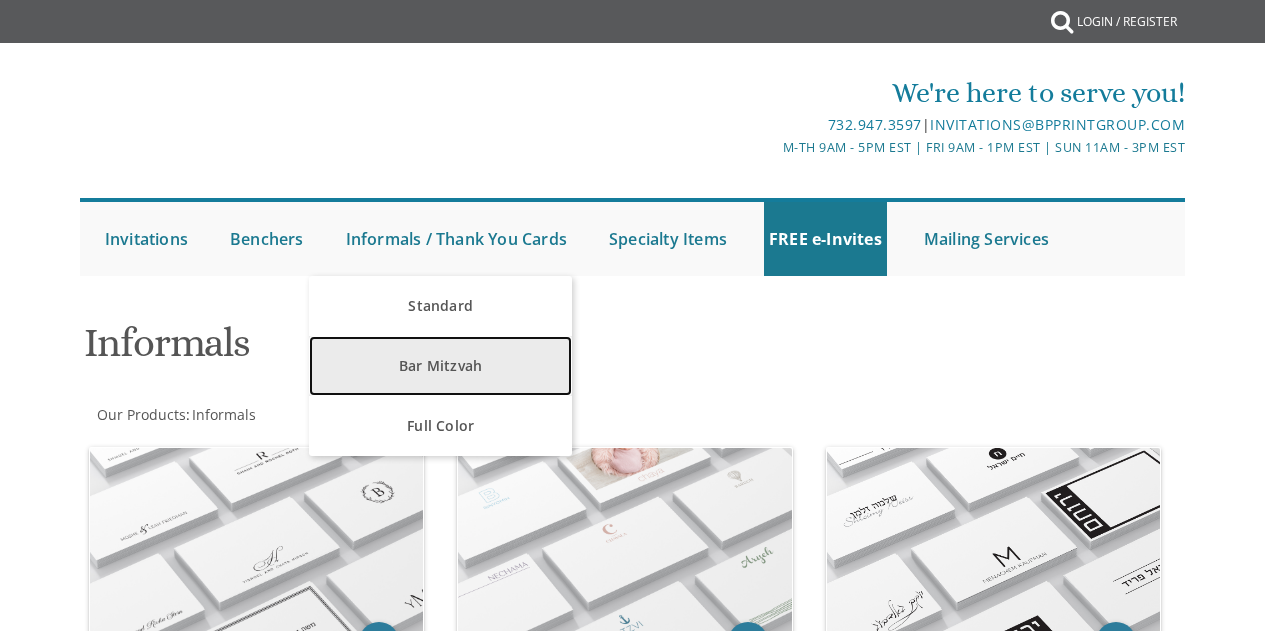 click on "Bar Mitzvah" at bounding box center [440, 366] 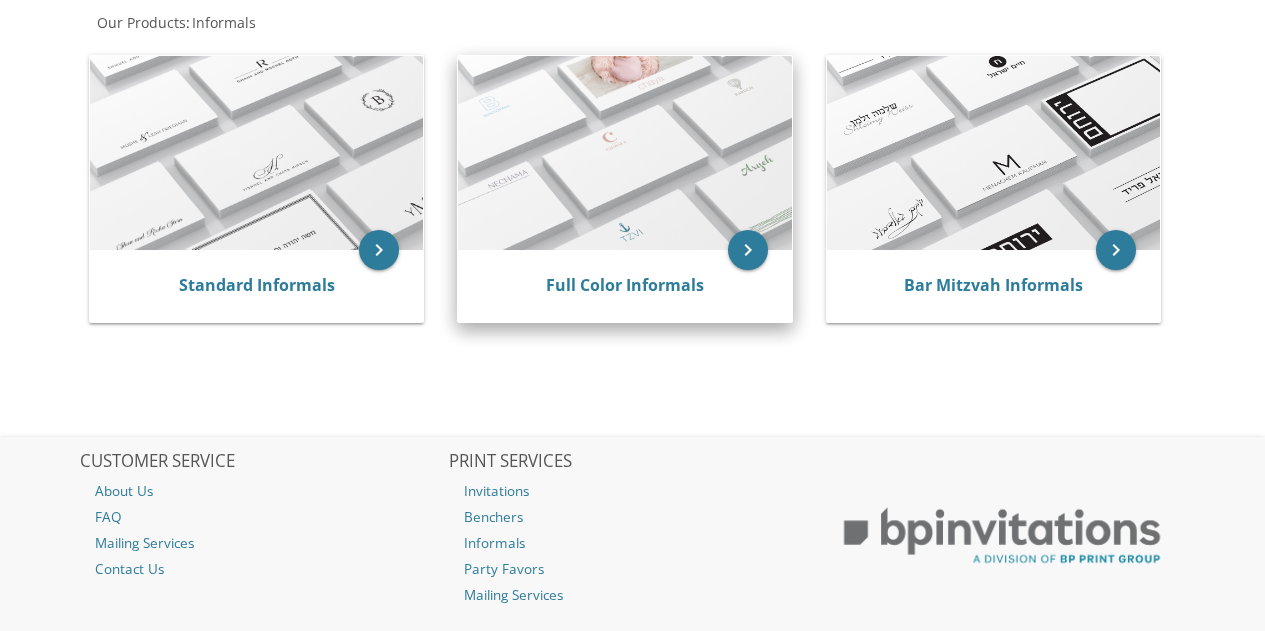 scroll, scrollTop: 400, scrollLeft: 0, axis: vertical 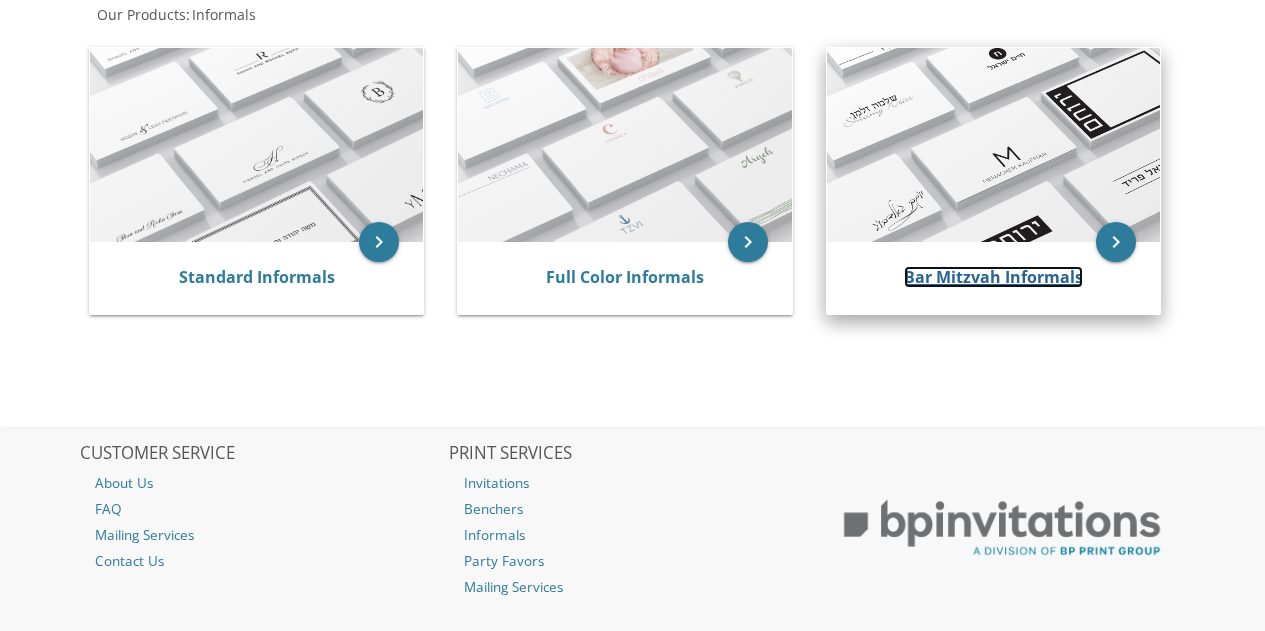 click on "Bar Mitzvah Informals" at bounding box center (993, 277) 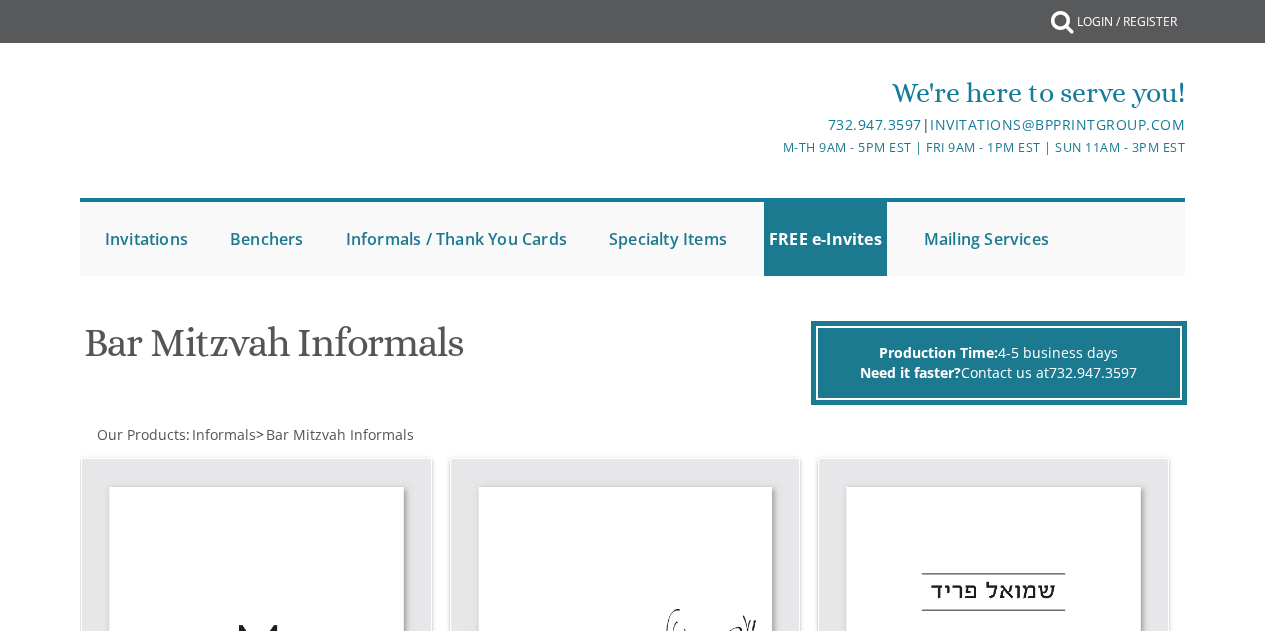 scroll, scrollTop: 0, scrollLeft: 0, axis: both 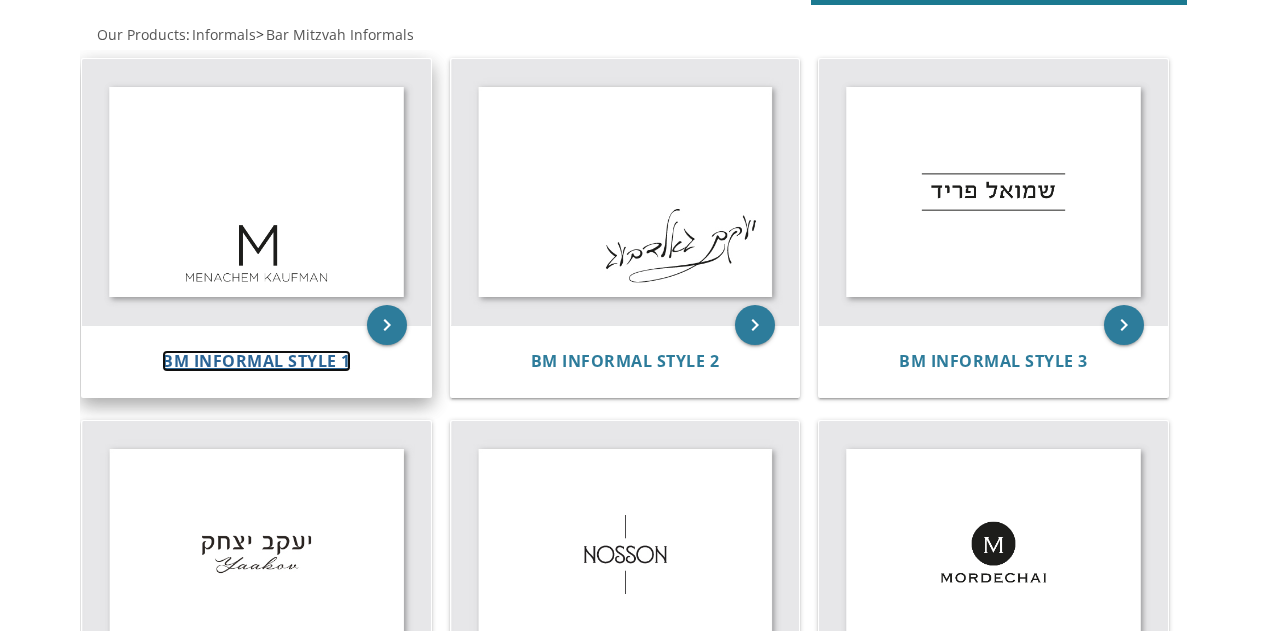click on "BM Informal Style 1" at bounding box center [256, 361] 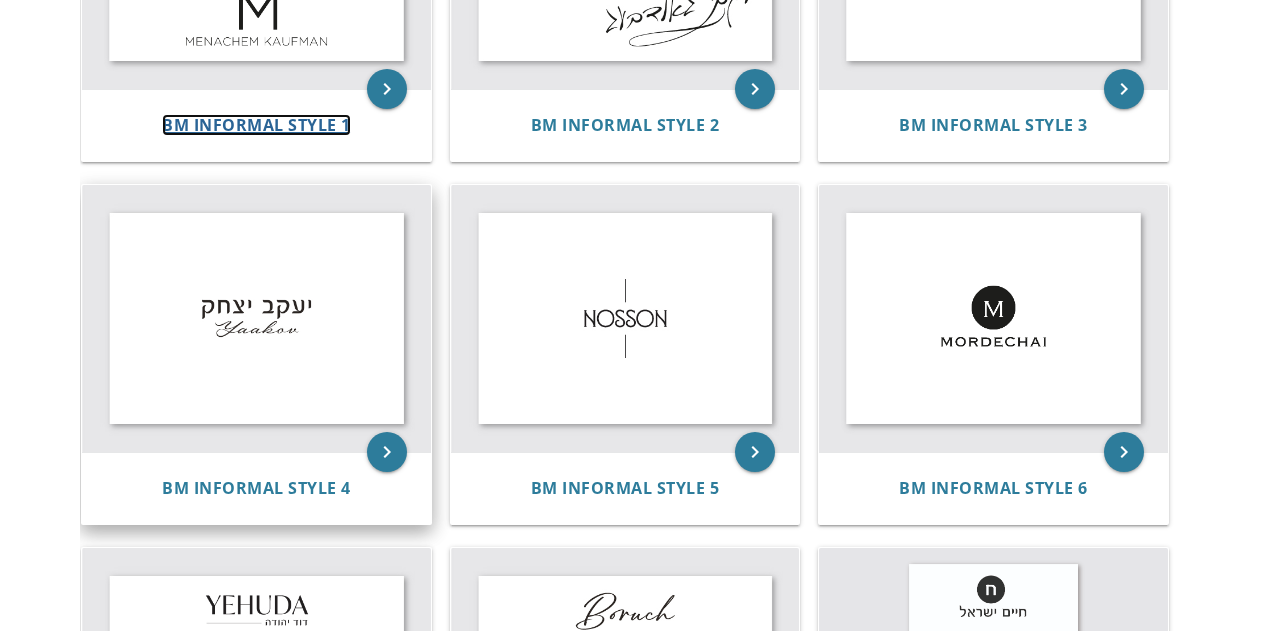 scroll, scrollTop: 800, scrollLeft: 0, axis: vertical 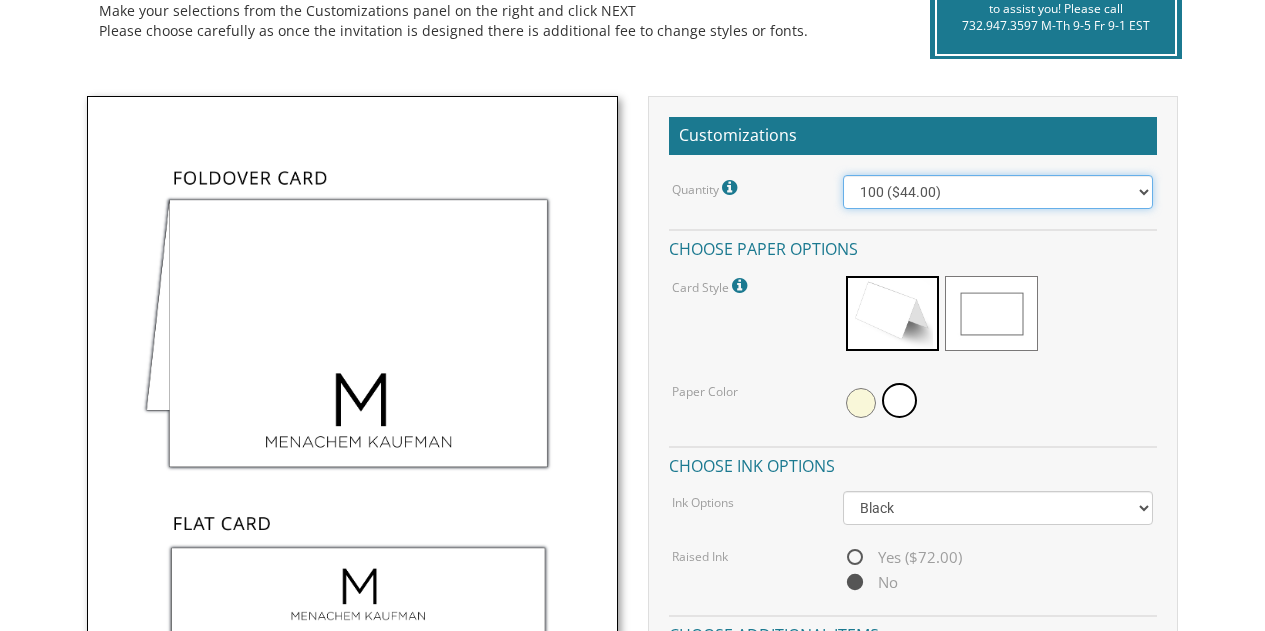 click on "100 ($44.00) 200 ($63.00) 300 ($82.00) 400 ($101.00) 500 ($120.00) 600 ($139.00) 700 ($158.00) 800 ($177.00) 900 ($196.00) 1000 ($215.00)" at bounding box center (998, 192) 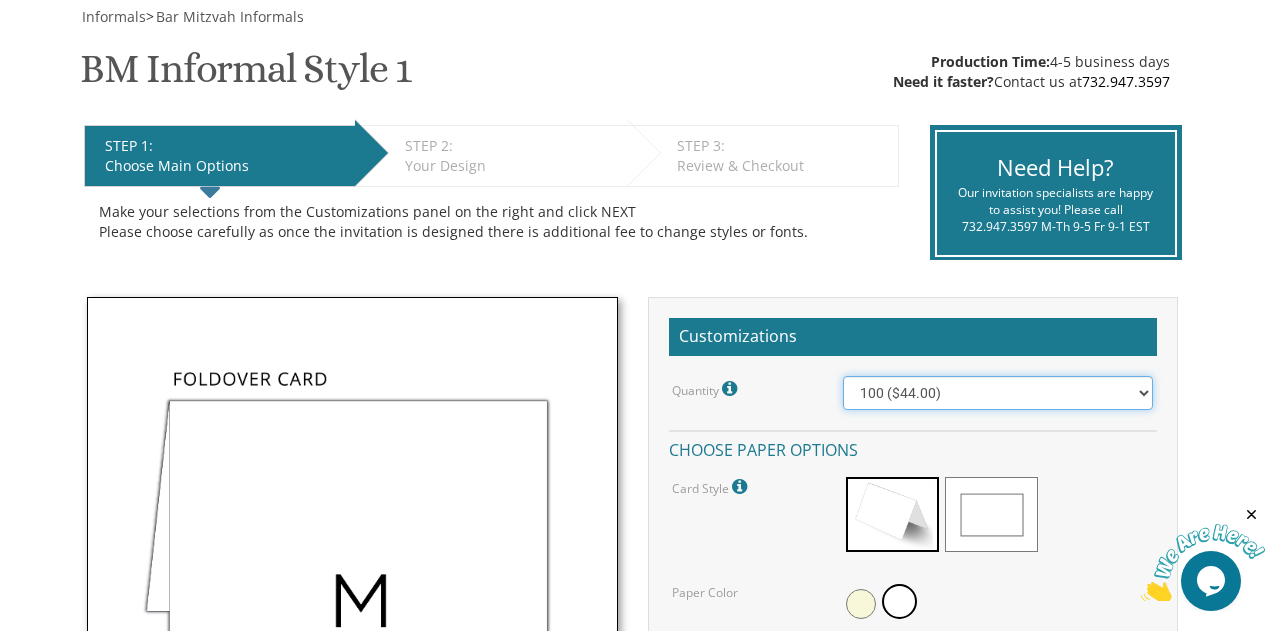 scroll, scrollTop: 300, scrollLeft: 0, axis: vertical 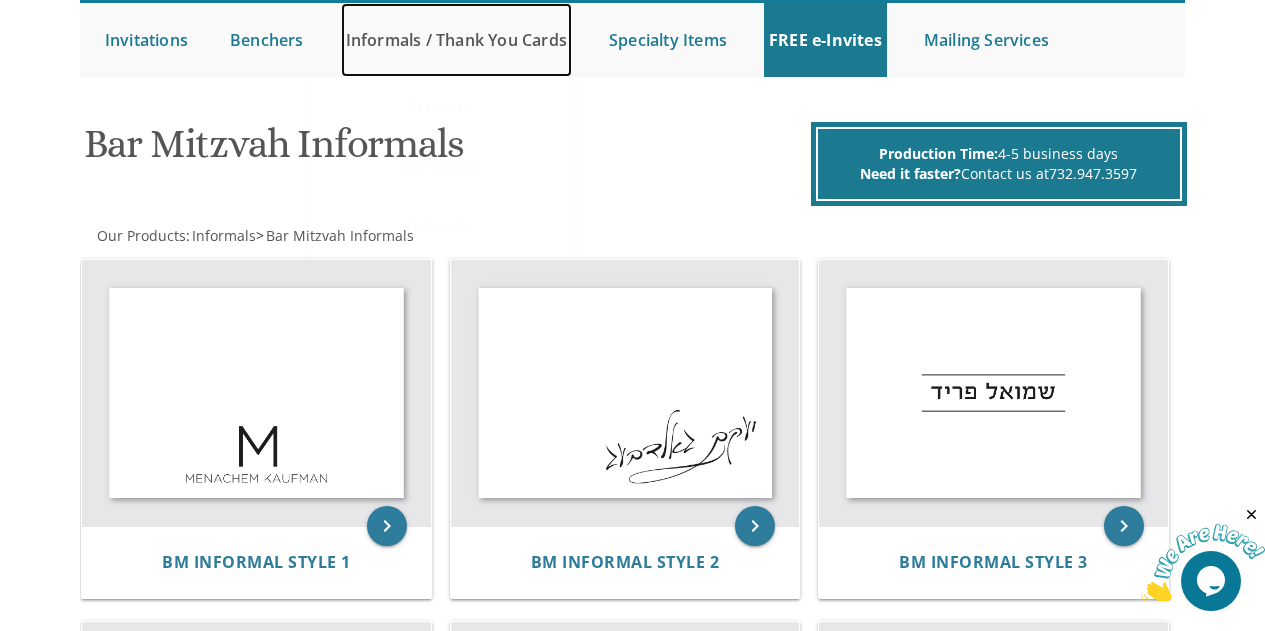 click on "Informals / Thank You Cards" at bounding box center [456, 40] 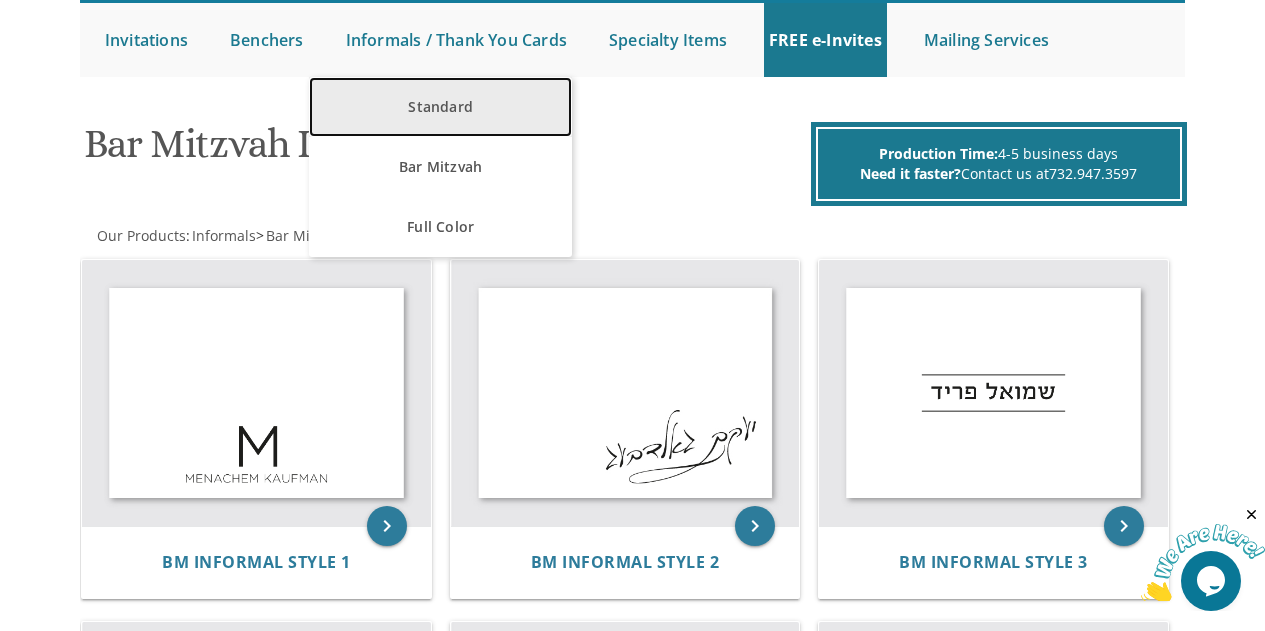 click on "Standard" at bounding box center [440, 107] 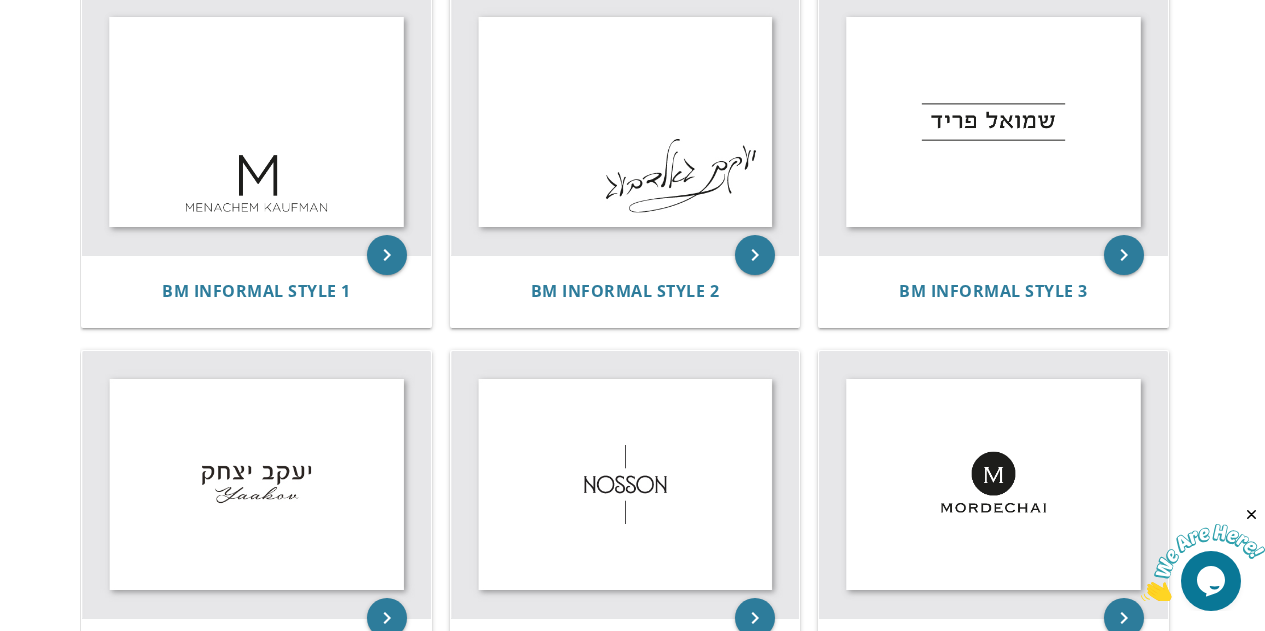 scroll, scrollTop: 599, scrollLeft: 0, axis: vertical 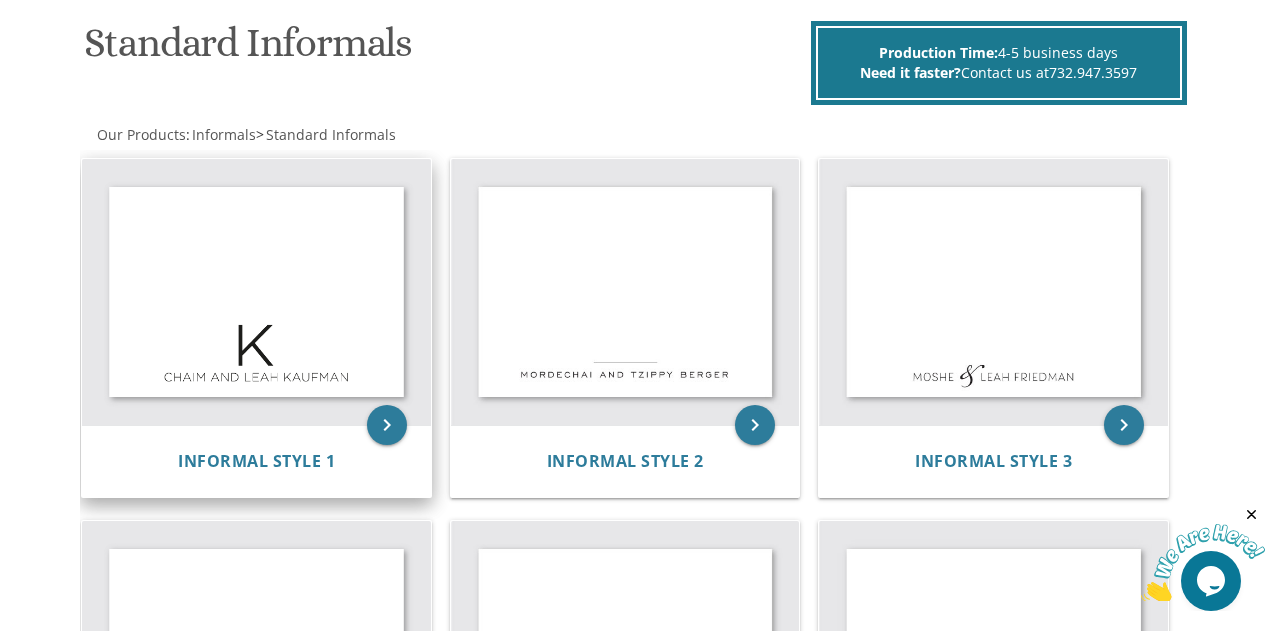 click at bounding box center [256, 292] 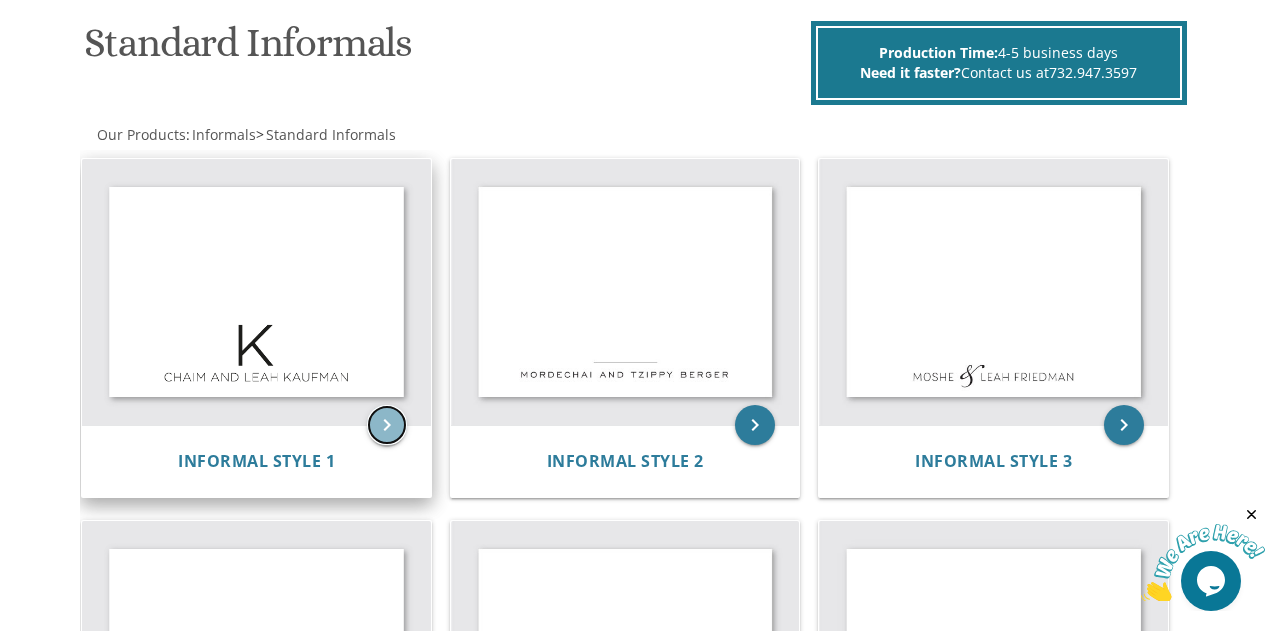 click on "keyboard_arrow_right" at bounding box center [387, 425] 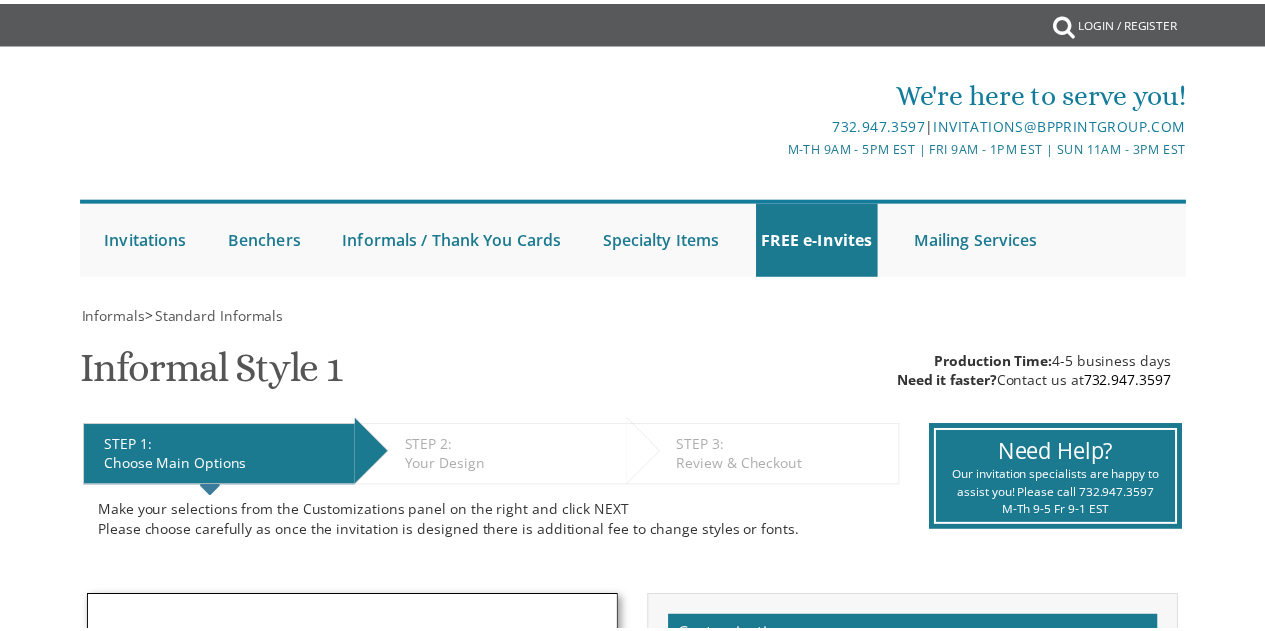 scroll, scrollTop: 0, scrollLeft: 0, axis: both 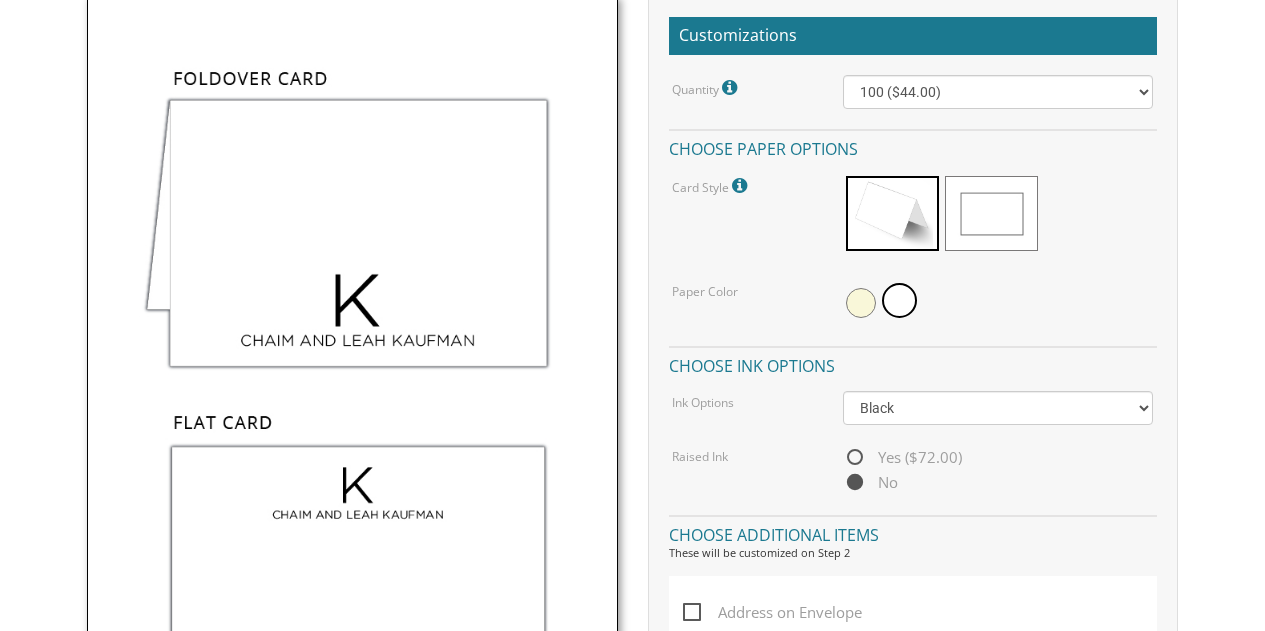 drag, startPoint x: 445, startPoint y: 497, endPoint x: 463, endPoint y: 497, distance: 18 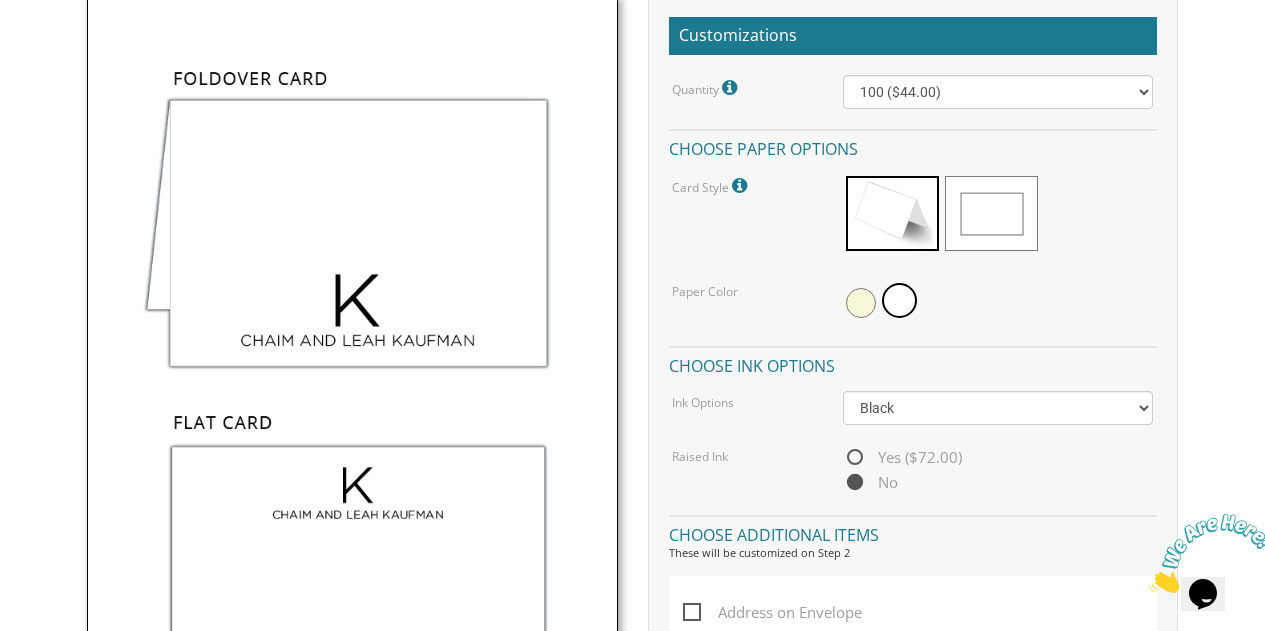 scroll, scrollTop: 0, scrollLeft: 0, axis: both 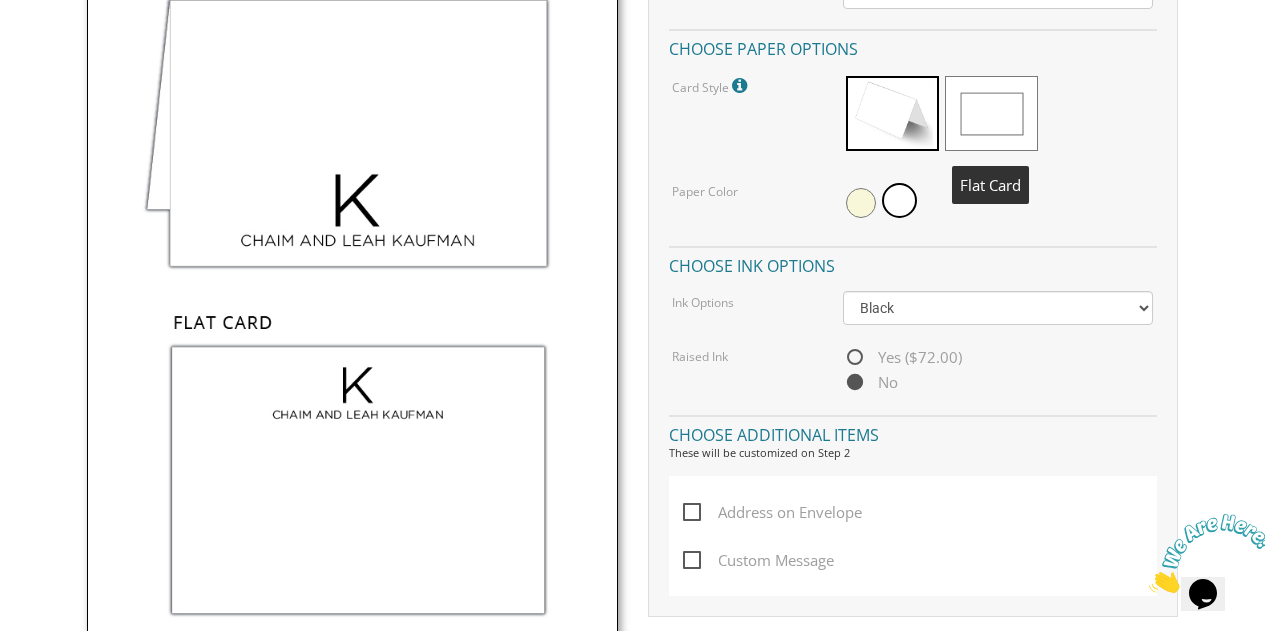 click at bounding box center [991, 113] 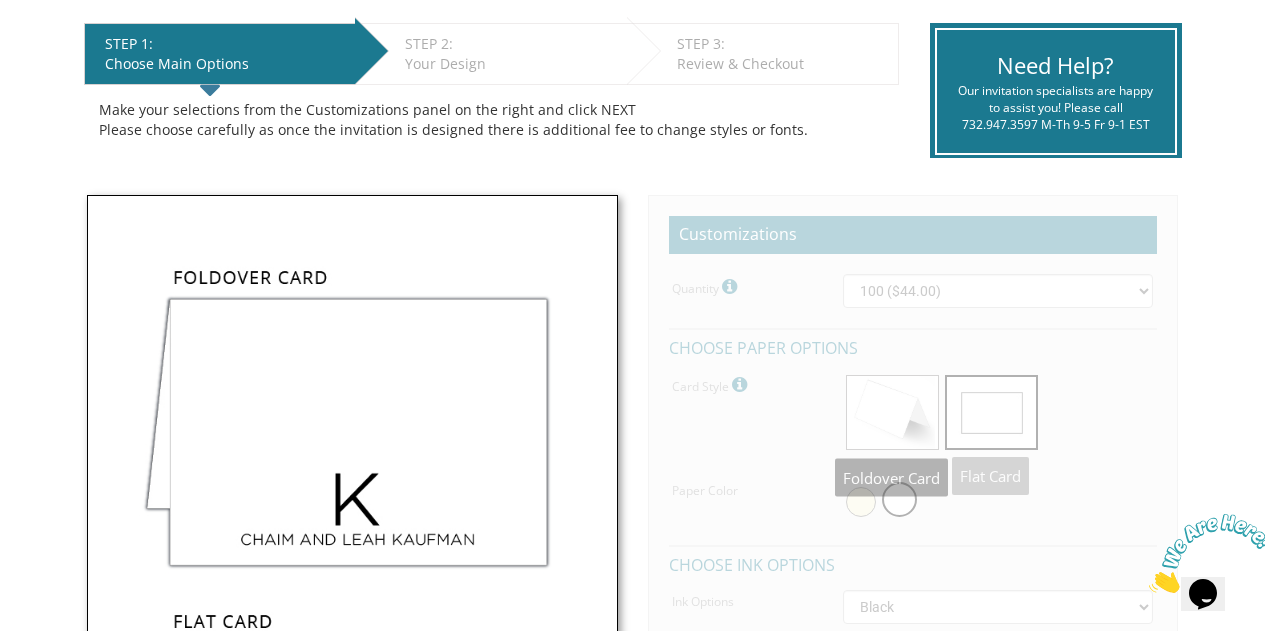 scroll, scrollTop: 300, scrollLeft: 0, axis: vertical 